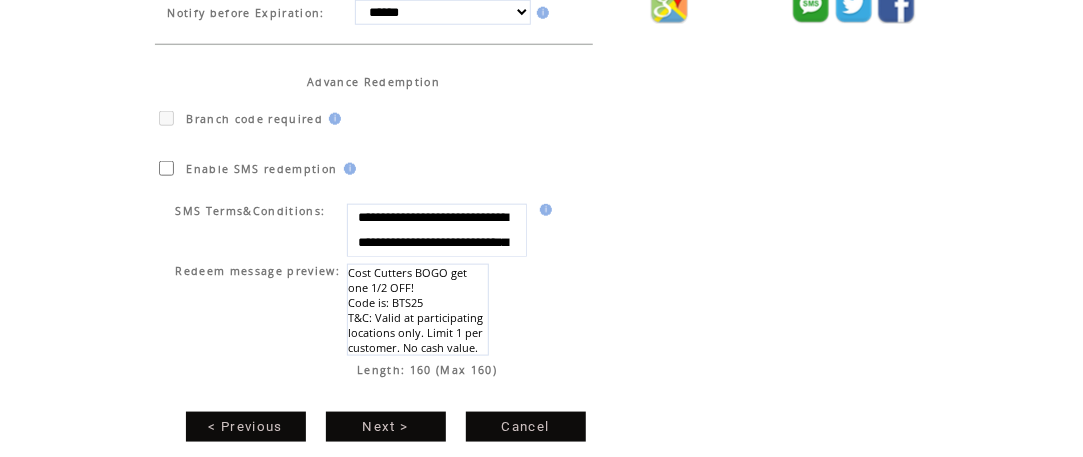 scroll, scrollTop: 693, scrollLeft: 0, axis: vertical 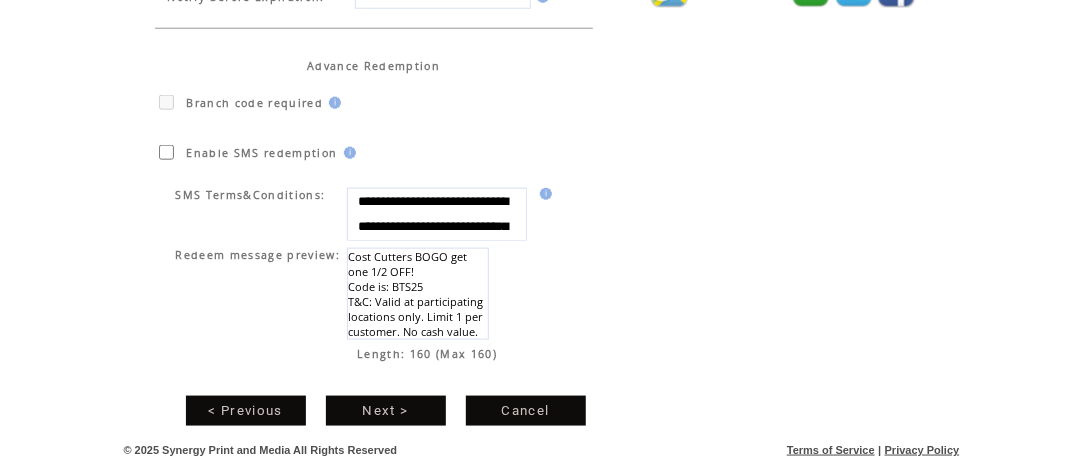 click on "Next >" at bounding box center (386, 411) 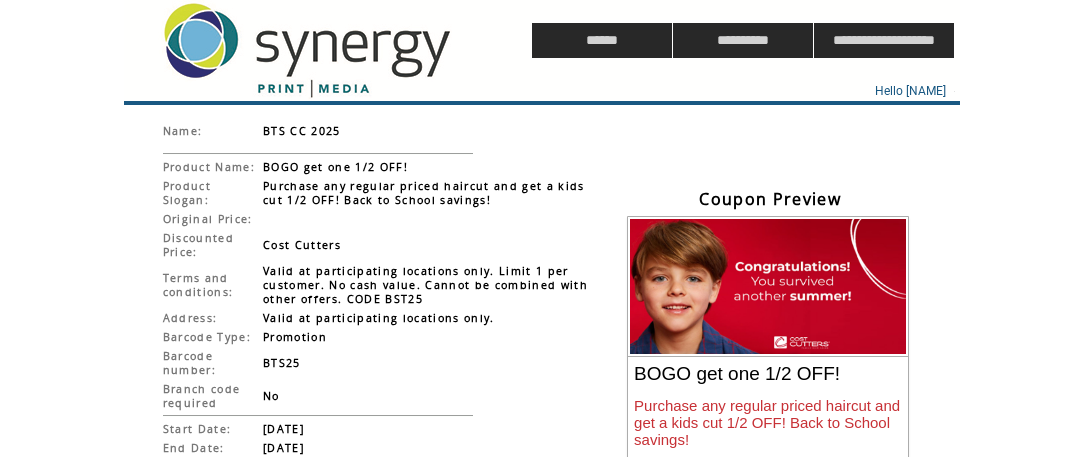 scroll, scrollTop: 299, scrollLeft: 0, axis: vertical 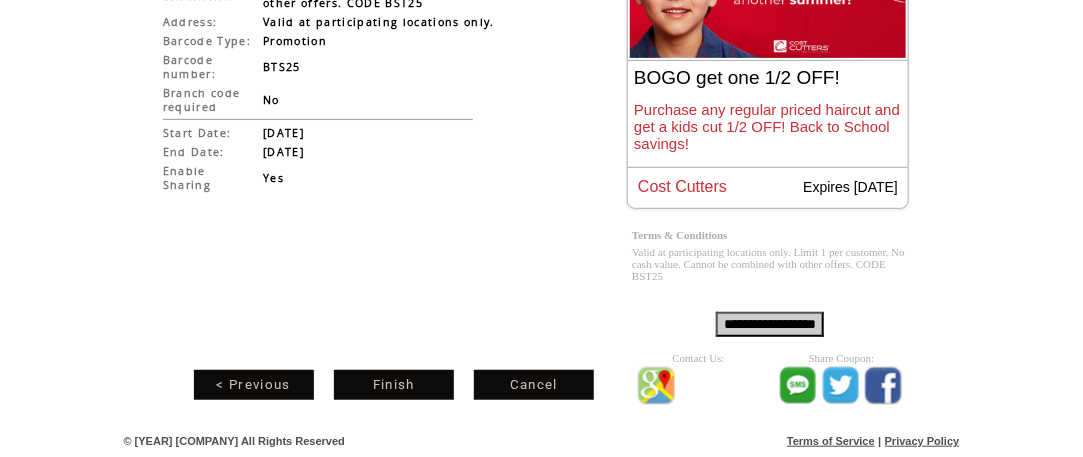 click on "Finish" at bounding box center [394, 385] 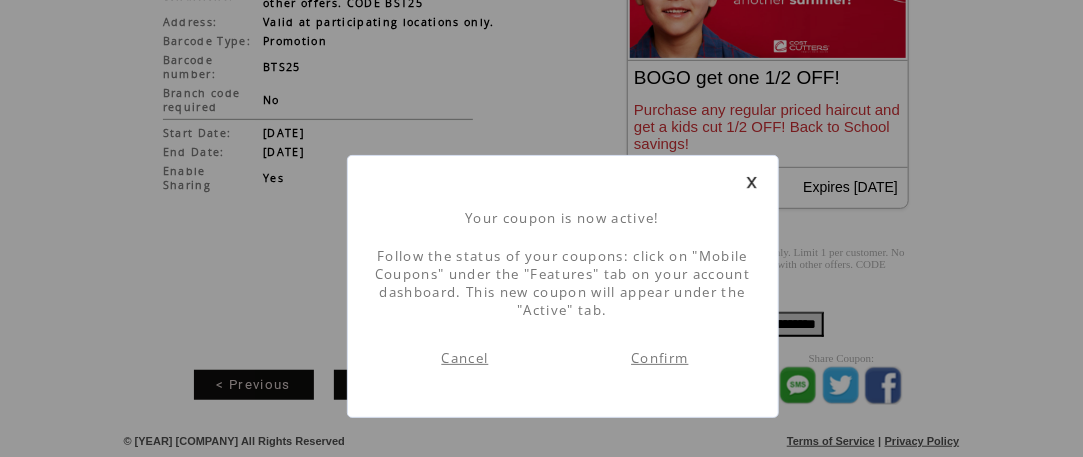 scroll, scrollTop: 1, scrollLeft: 0, axis: vertical 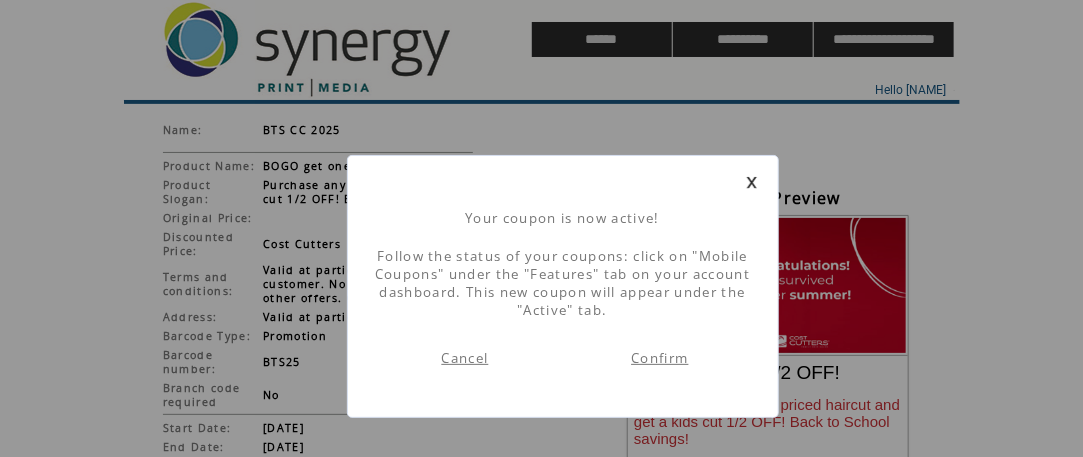 click on "Confirm" at bounding box center [659, 358] 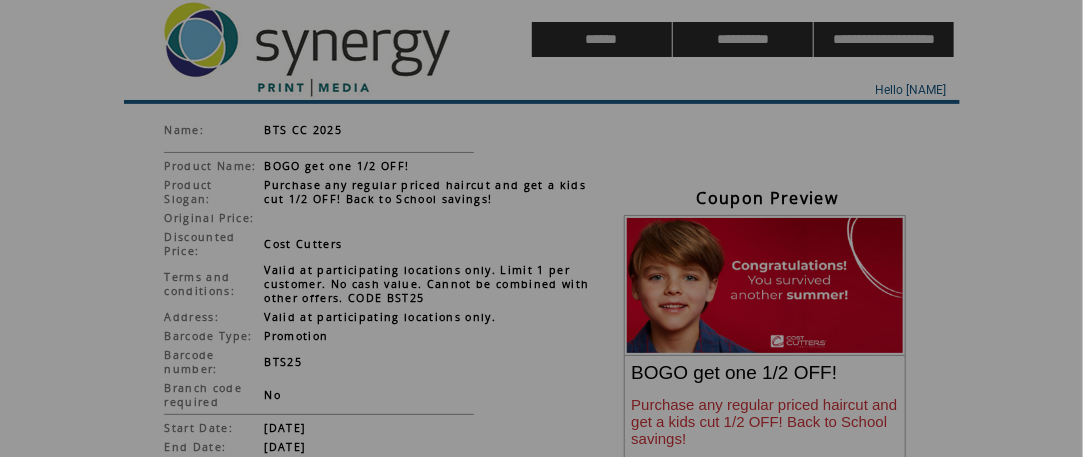scroll, scrollTop: 0, scrollLeft: 0, axis: both 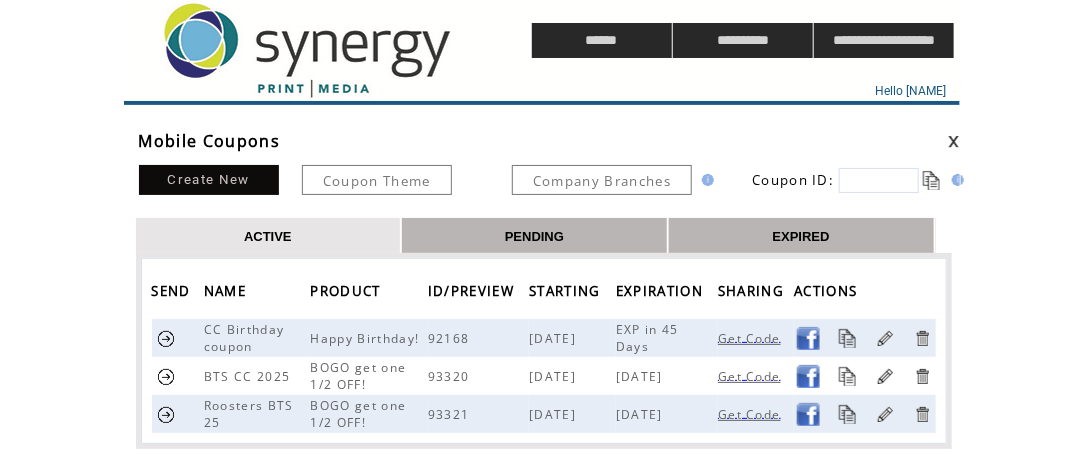 click at bounding box center [166, 376] 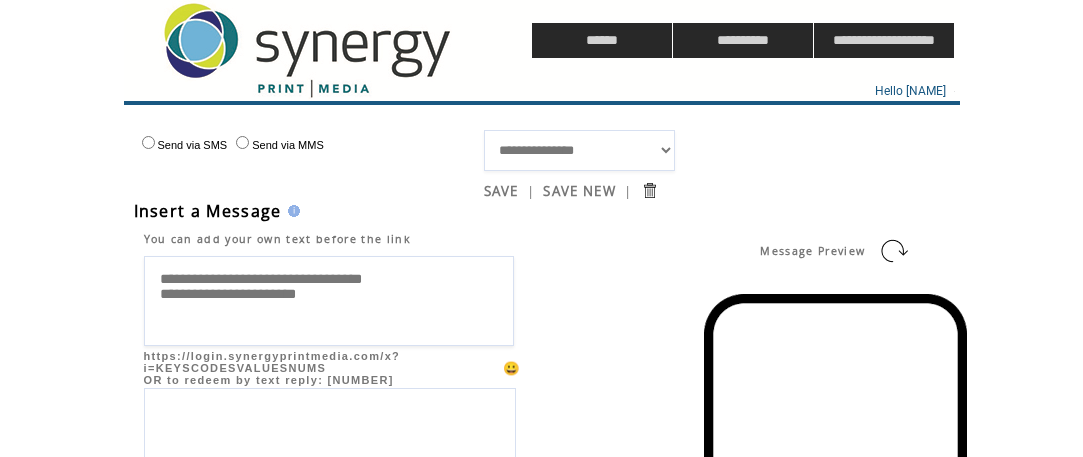 scroll, scrollTop: 0, scrollLeft: 0, axis: both 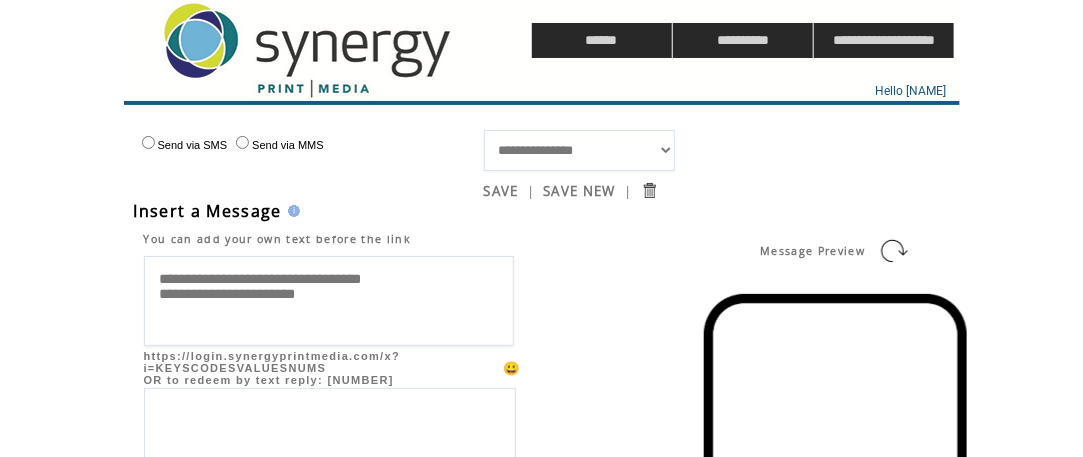 drag, startPoint x: 153, startPoint y: 277, endPoint x: 444, endPoint y: 281, distance: 291.0275 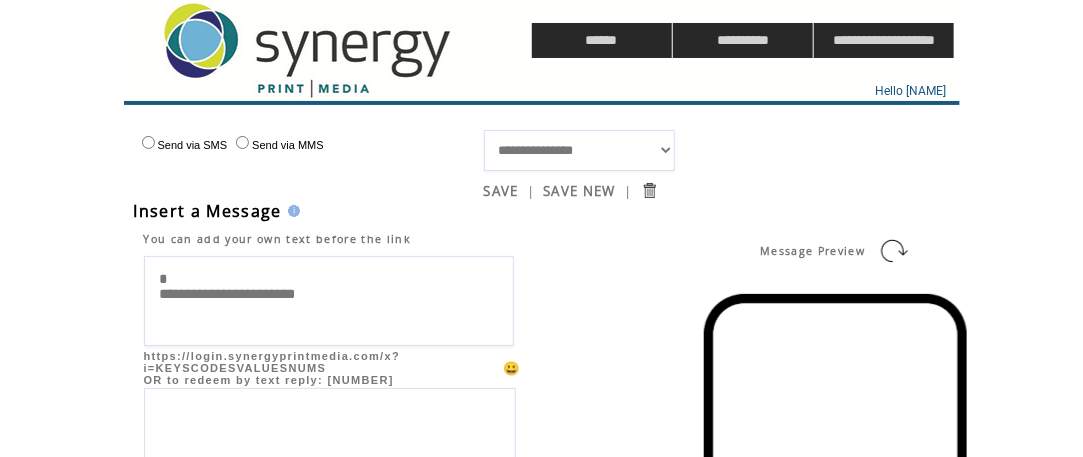 click on "**********" at bounding box center (329, 301) 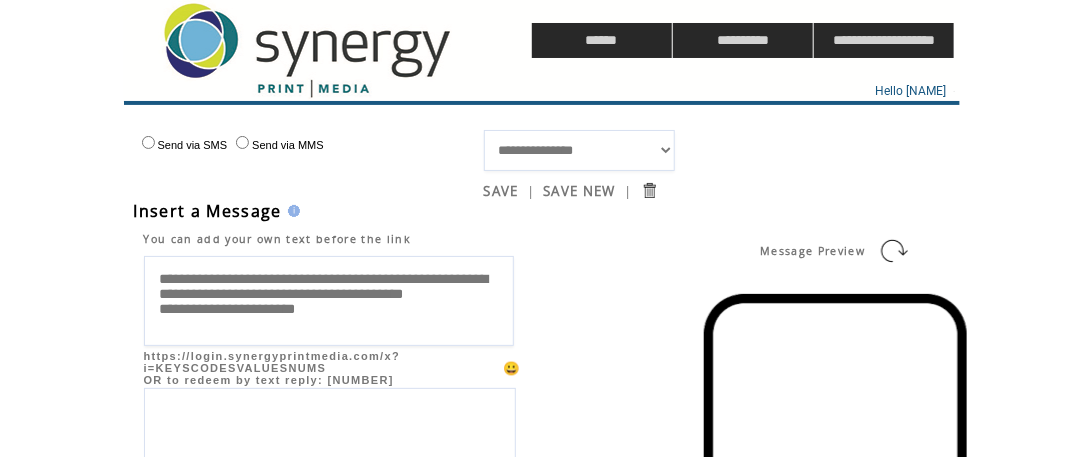 scroll, scrollTop: 21, scrollLeft: 0, axis: vertical 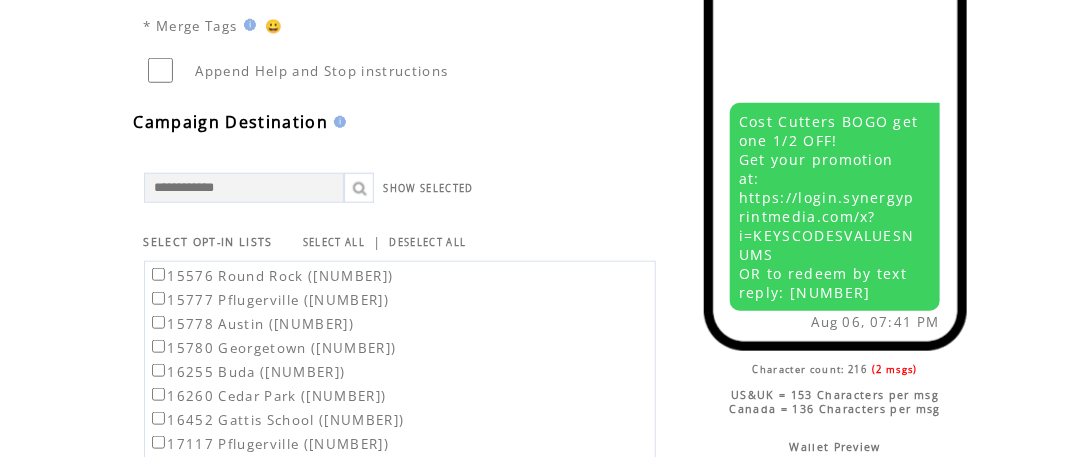 type on "**********" 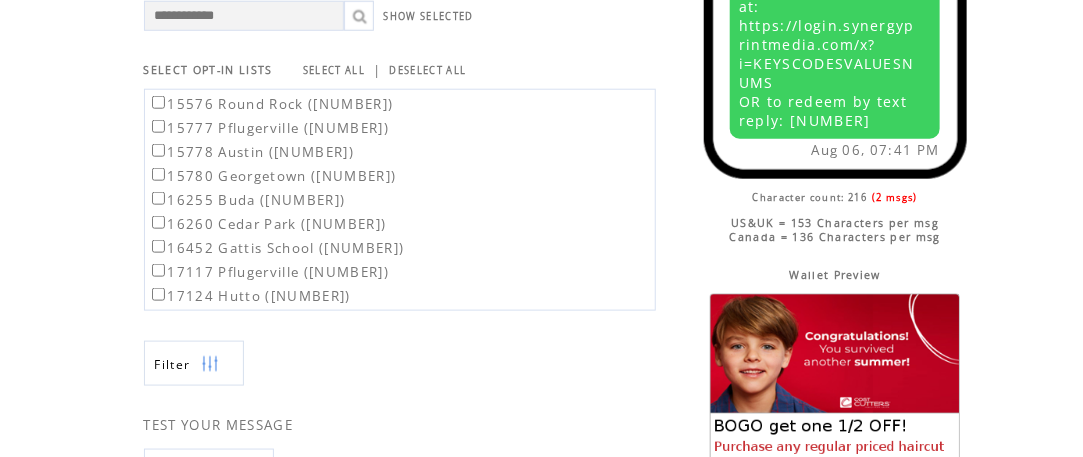 scroll, scrollTop: 700, scrollLeft: 0, axis: vertical 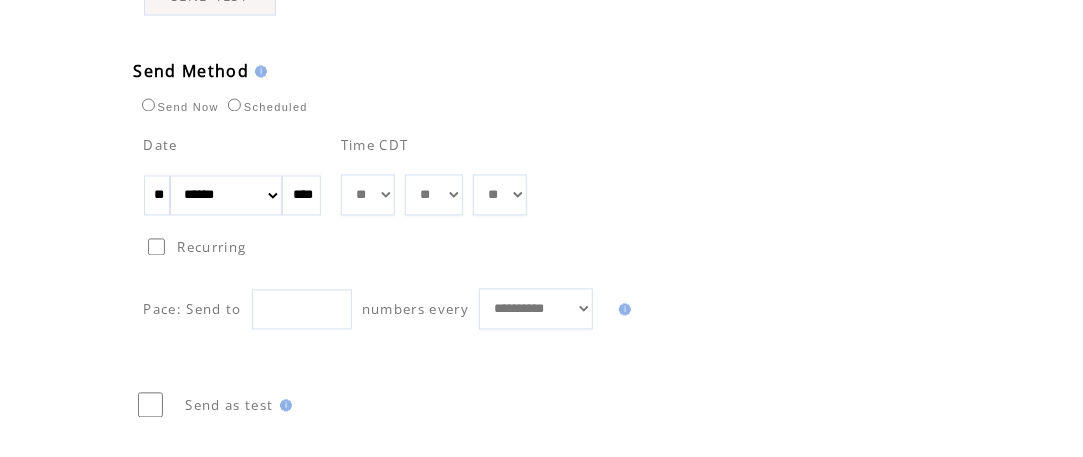 click on "**" at bounding box center (157, 196) 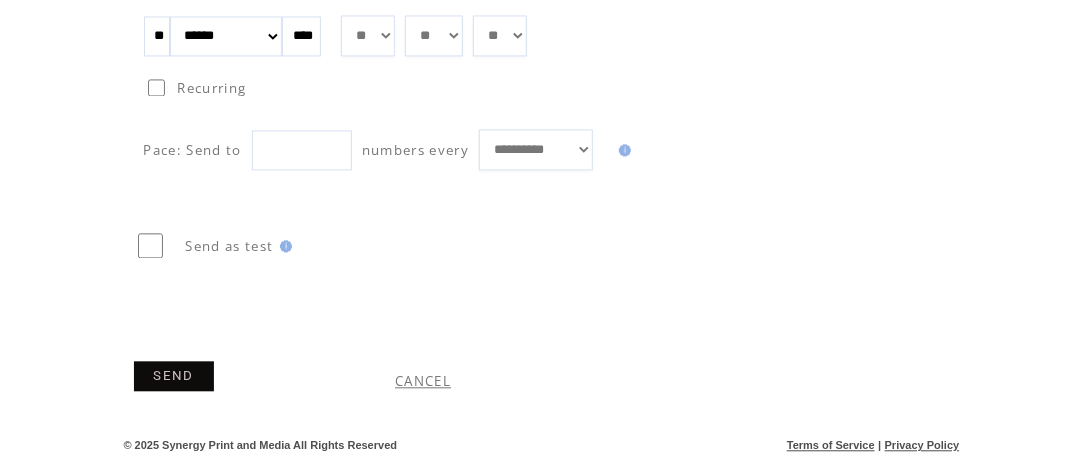 scroll, scrollTop: 1365, scrollLeft: 0, axis: vertical 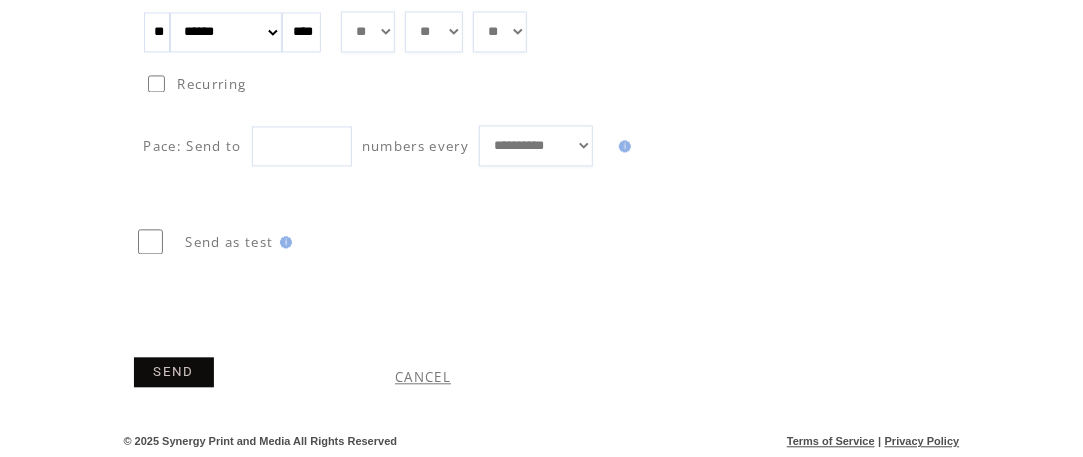 click on "SEND" at bounding box center (174, 372) 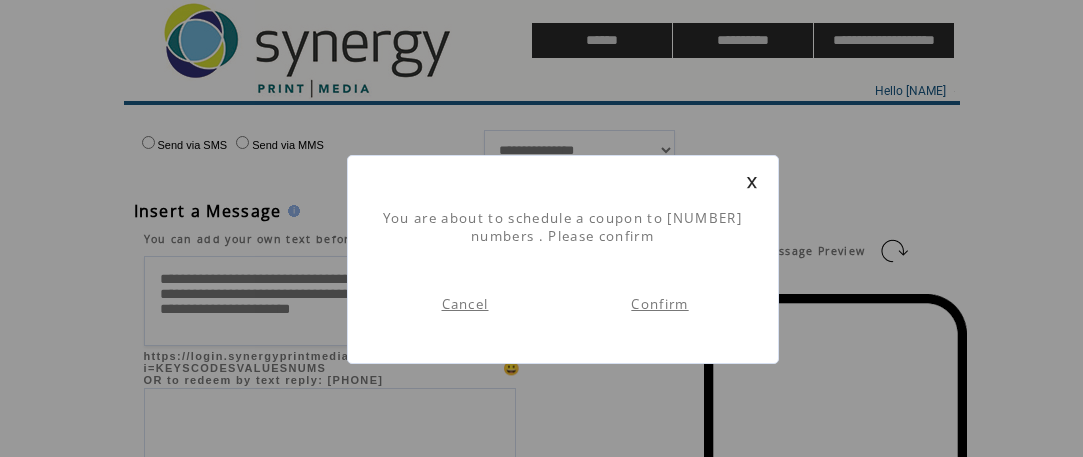 scroll, scrollTop: 1, scrollLeft: 0, axis: vertical 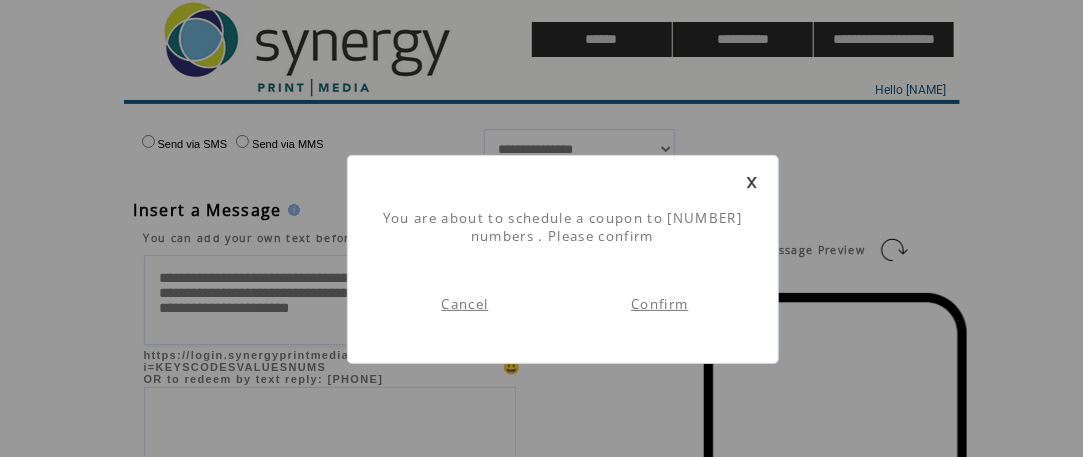 click on "Confirm" at bounding box center (659, 304) 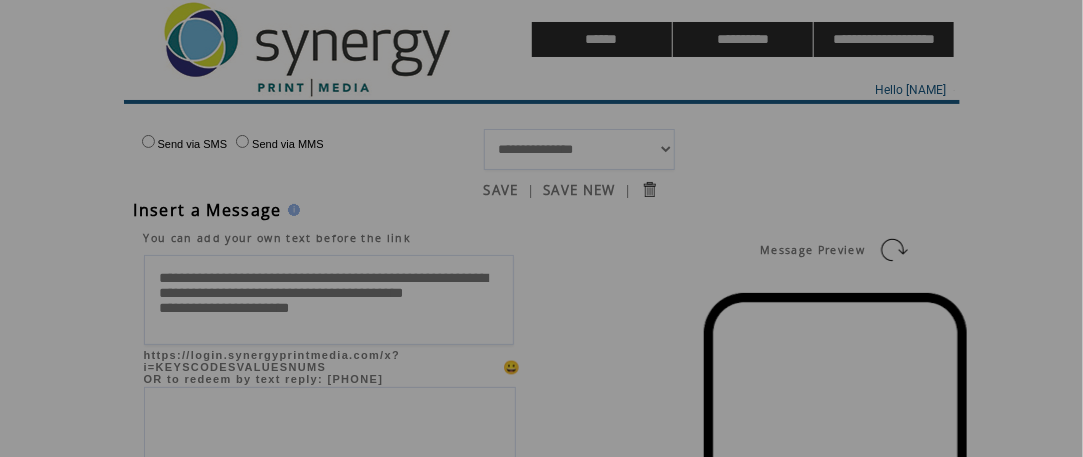 scroll, scrollTop: 0, scrollLeft: 0, axis: both 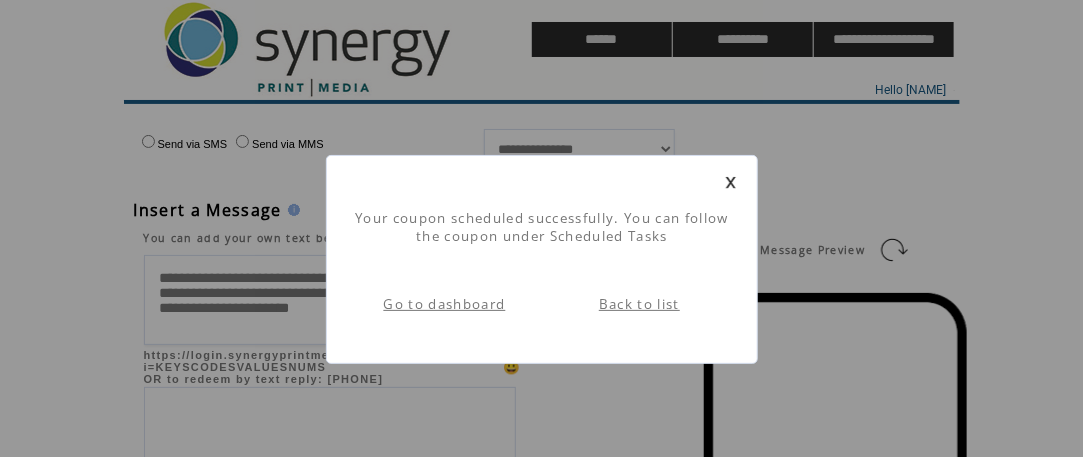 click at bounding box center [731, 182] 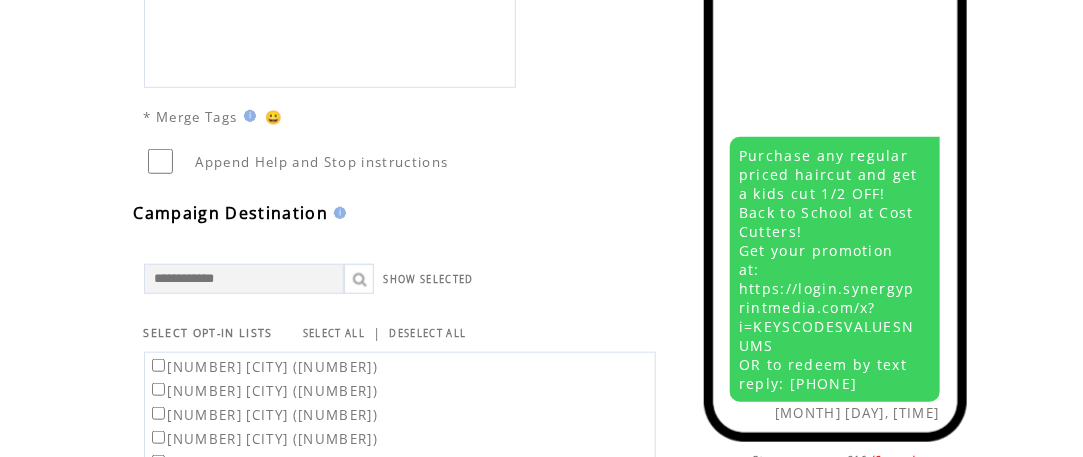 scroll, scrollTop: 600, scrollLeft: 0, axis: vertical 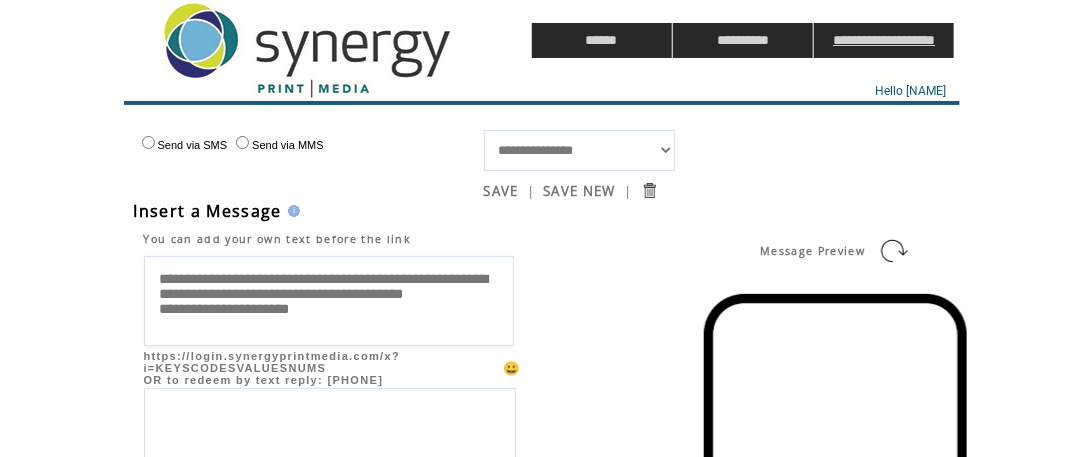click on "**********" at bounding box center [884, 40] 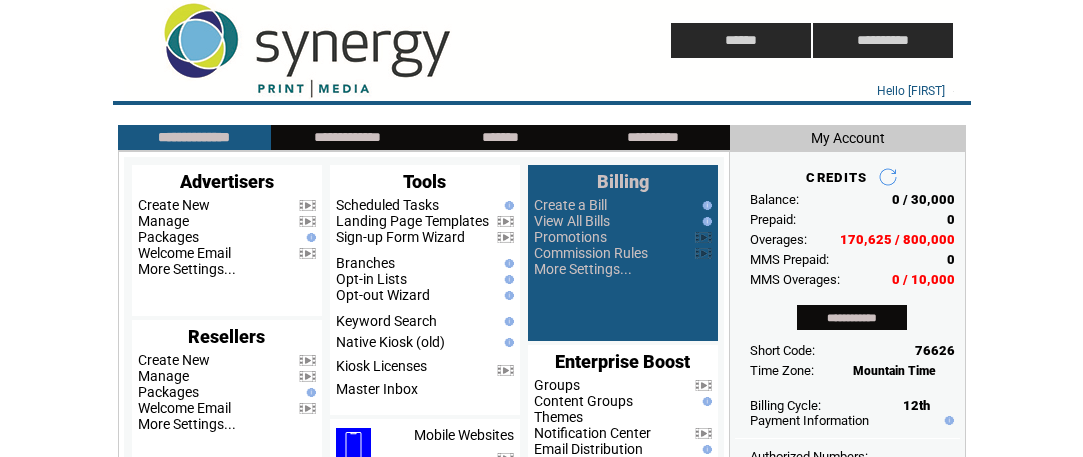 scroll, scrollTop: 0, scrollLeft: 0, axis: both 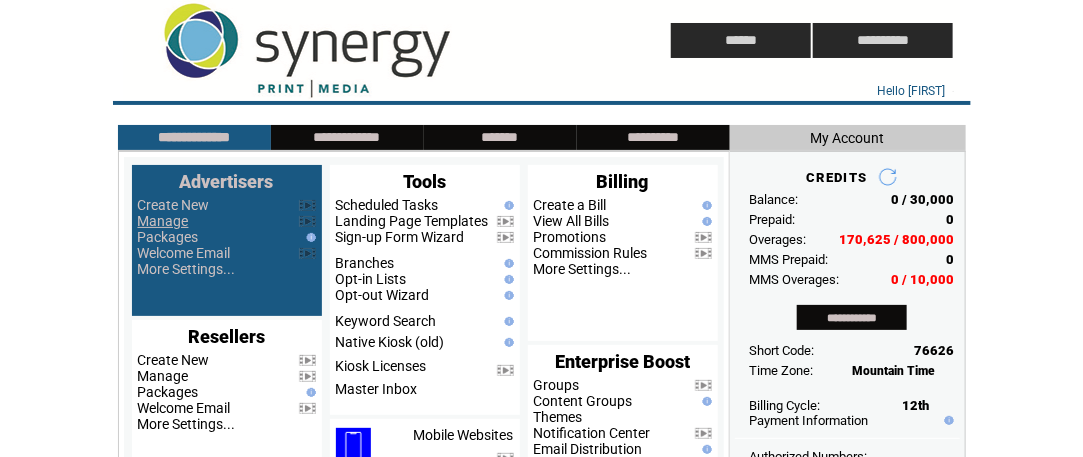 click on "Manage" at bounding box center (163, 221) 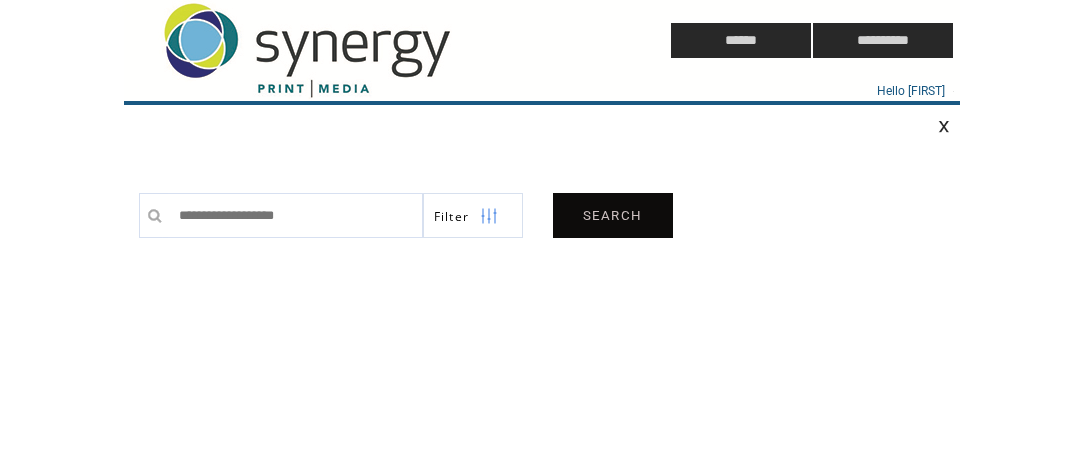 scroll, scrollTop: 0, scrollLeft: 0, axis: both 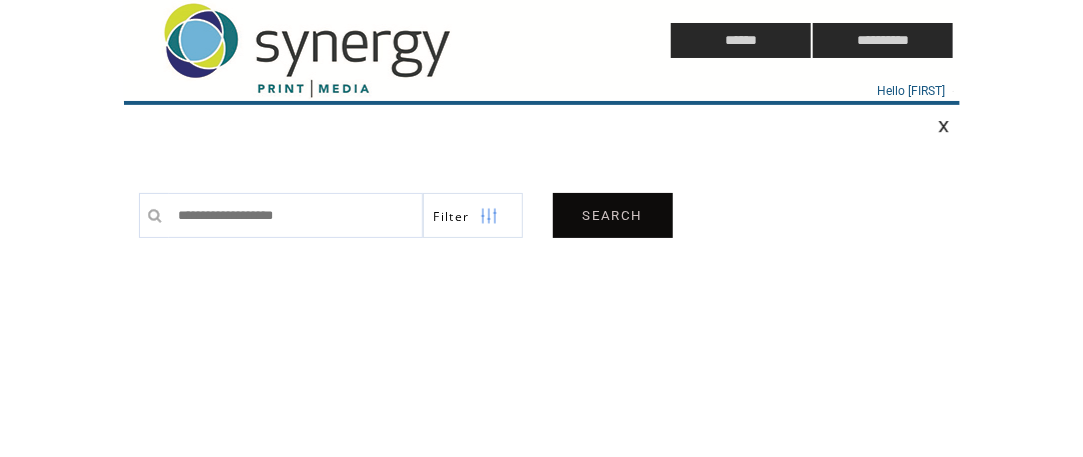 click on "SEARCH" at bounding box center [613, 215] 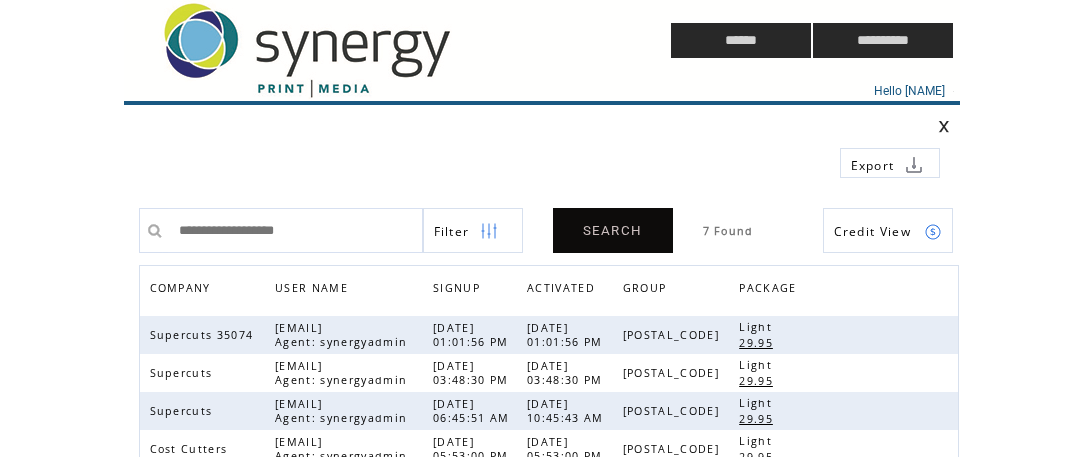 scroll, scrollTop: 0, scrollLeft: 0, axis: both 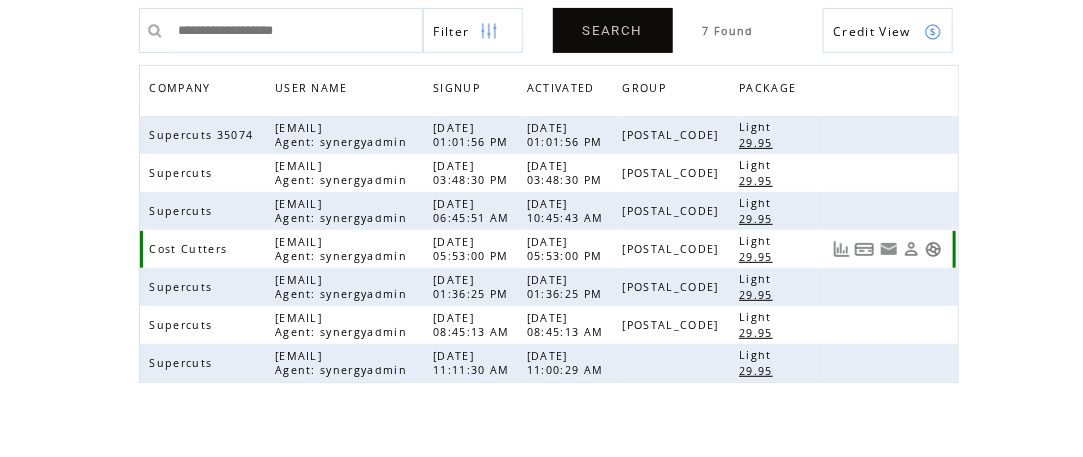 click at bounding box center (933, 249) 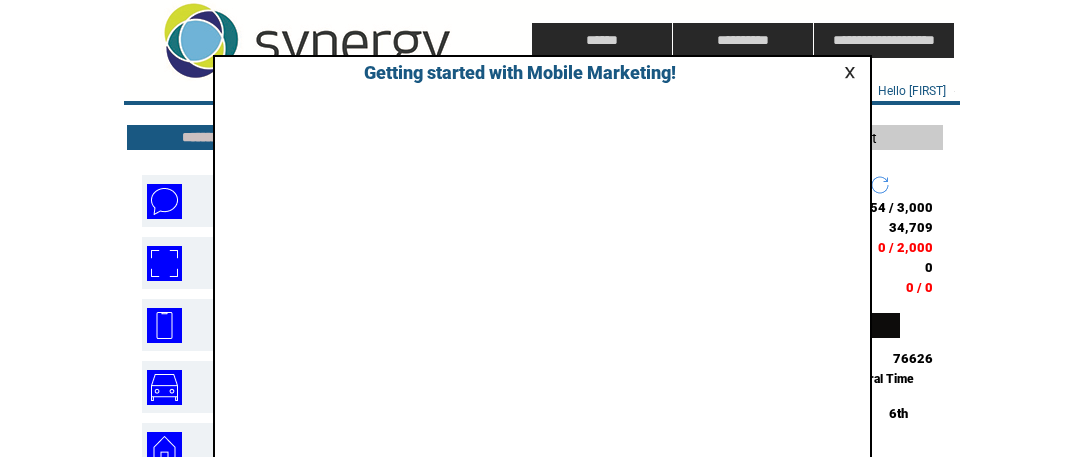 scroll, scrollTop: 0, scrollLeft: 0, axis: both 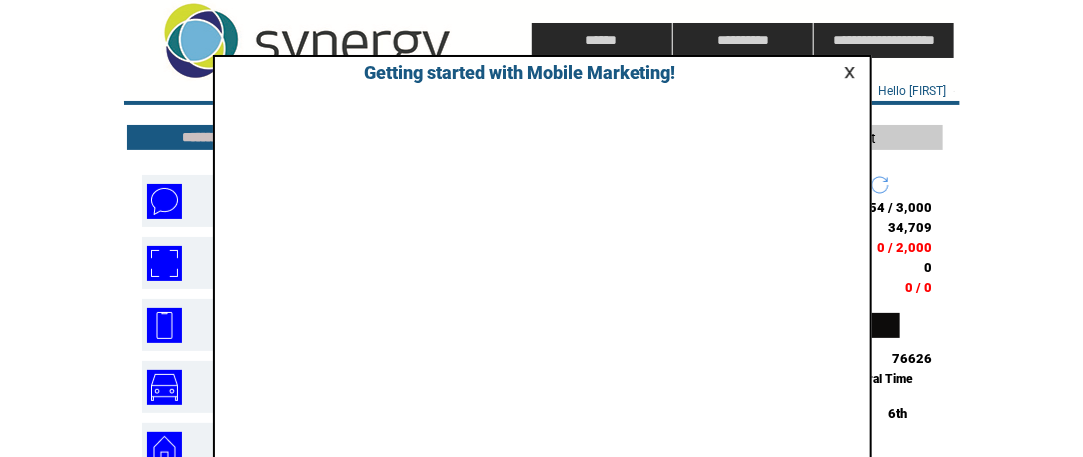 click at bounding box center (853, 72) 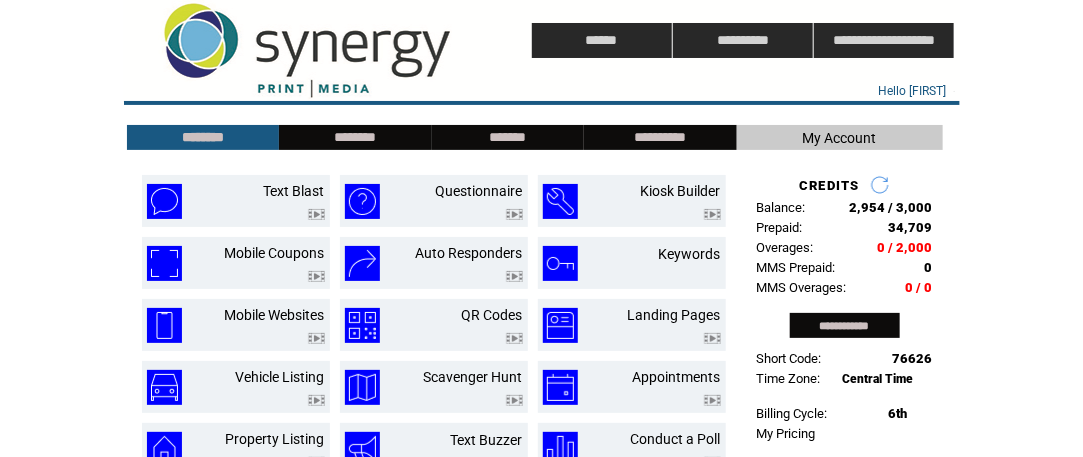 scroll, scrollTop: 100, scrollLeft: 0, axis: vertical 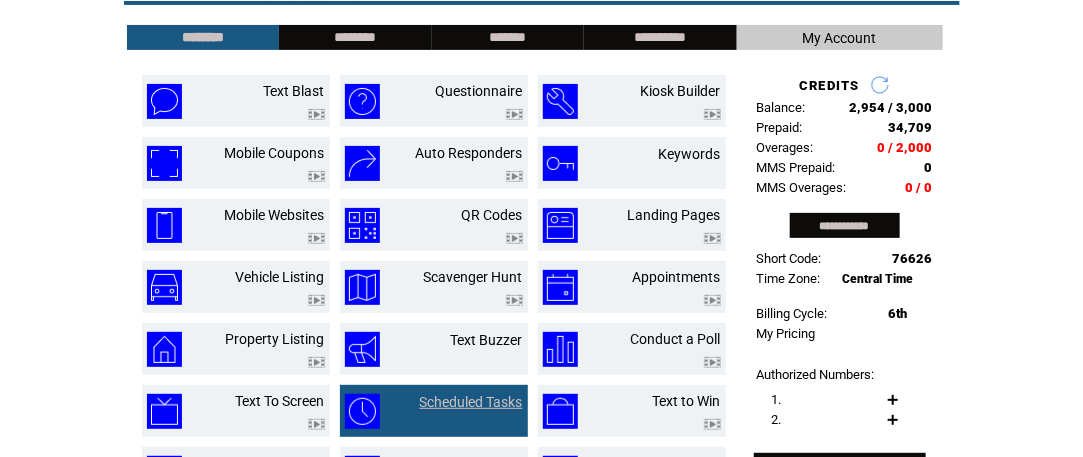 click on "Scheduled Tasks" at bounding box center (471, 402) 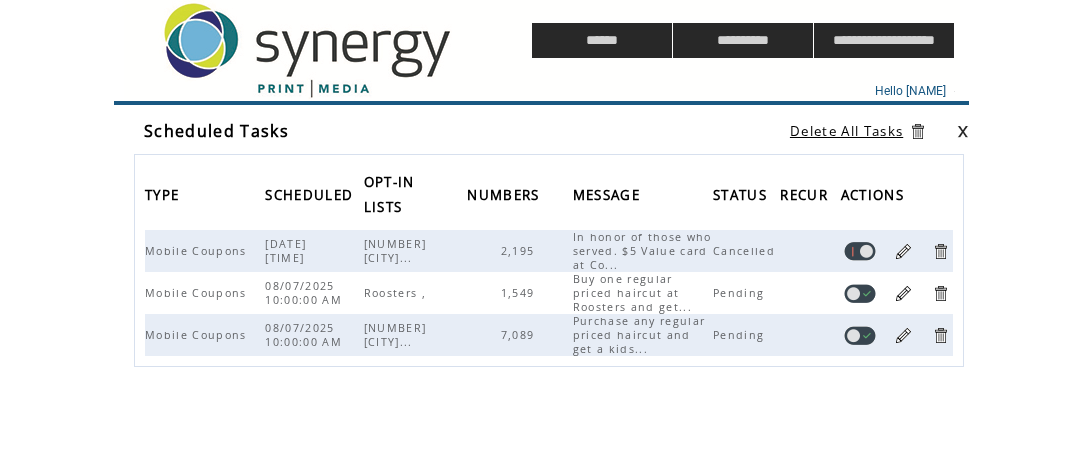 scroll, scrollTop: 0, scrollLeft: 0, axis: both 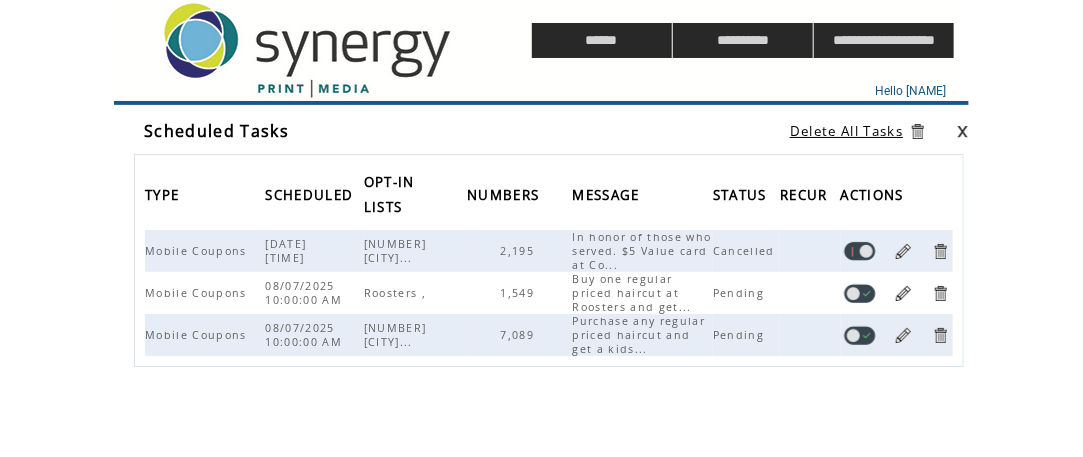 click at bounding box center (903, 335) 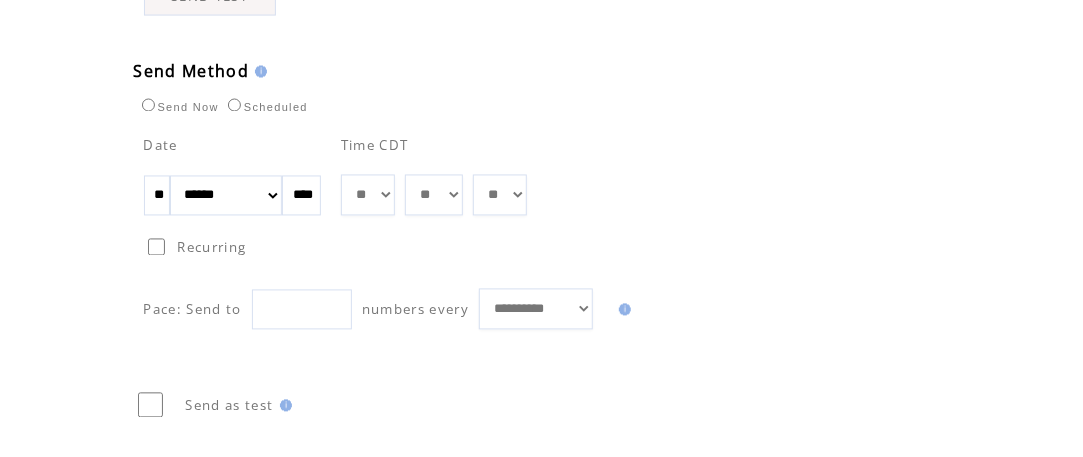 scroll, scrollTop: 1365, scrollLeft: 0, axis: vertical 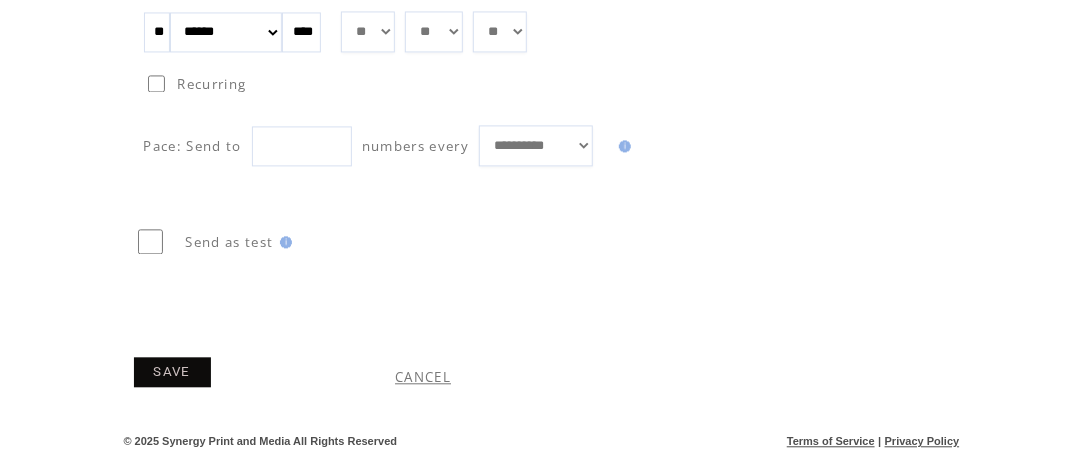 click on "SAVE" at bounding box center (172, 372) 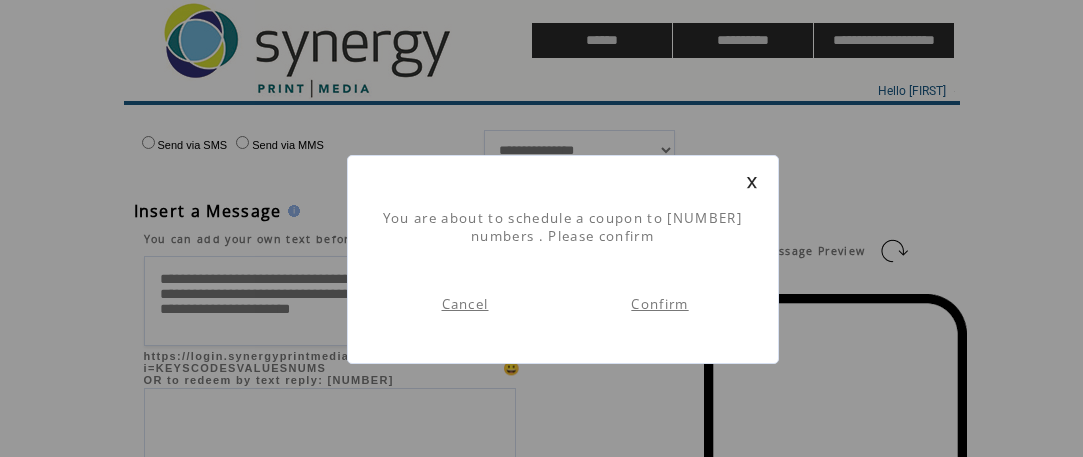 scroll, scrollTop: 1, scrollLeft: 0, axis: vertical 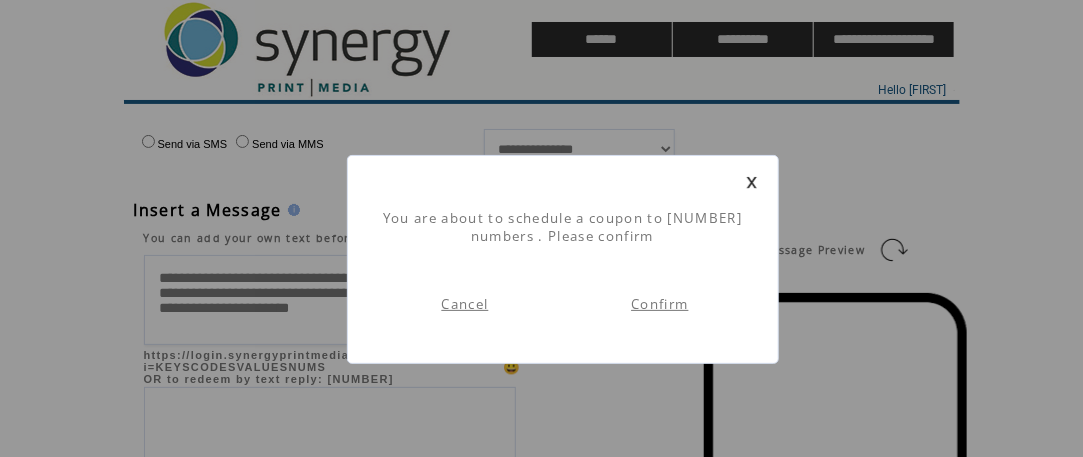 click on "Confirm" at bounding box center (659, 304) 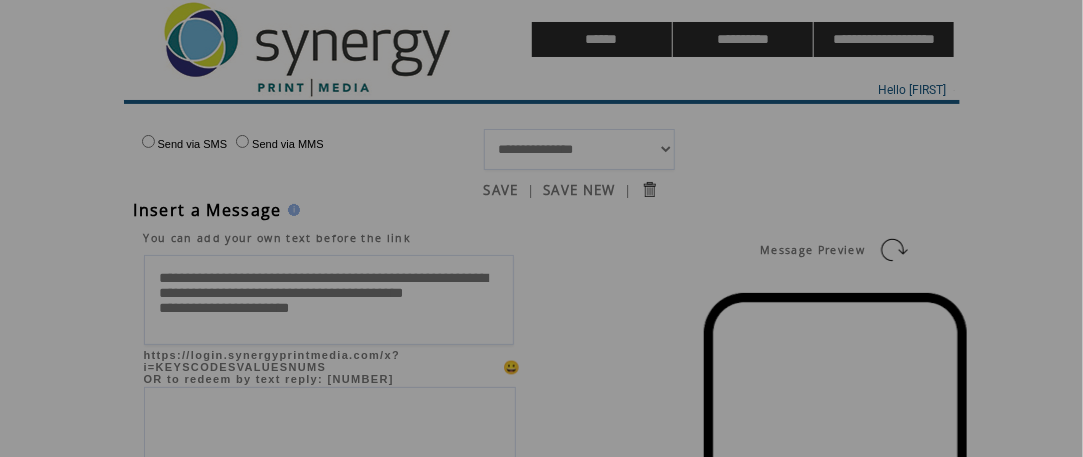 scroll, scrollTop: 0, scrollLeft: 0, axis: both 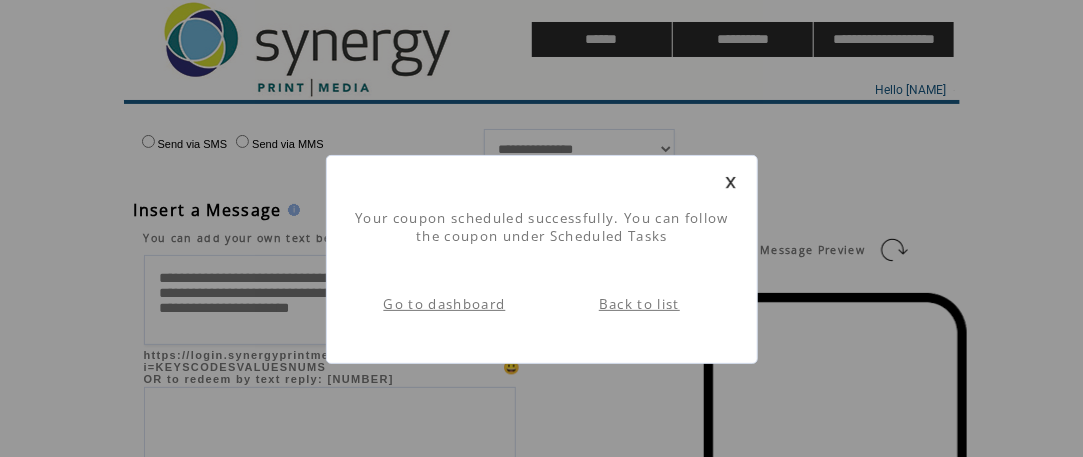 click on "Back to list" at bounding box center (639, 304) 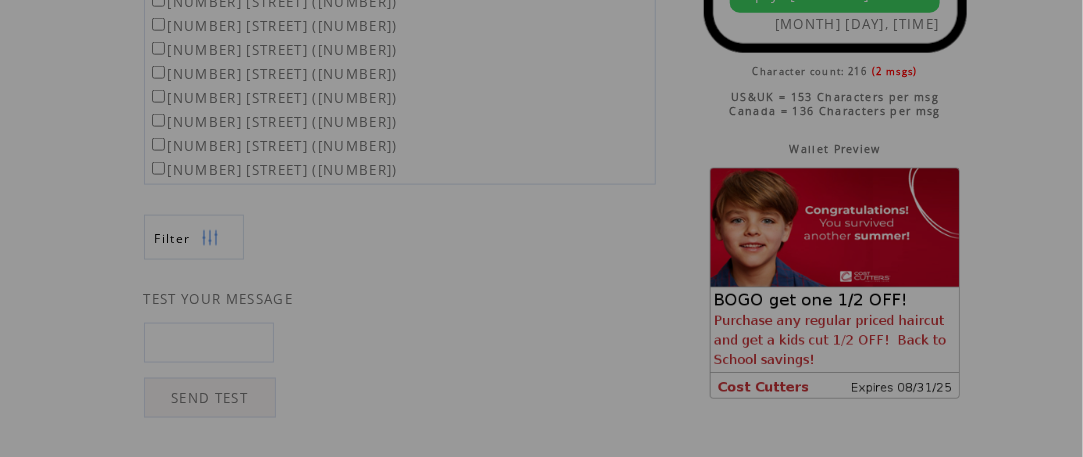 scroll, scrollTop: 800, scrollLeft: 0, axis: vertical 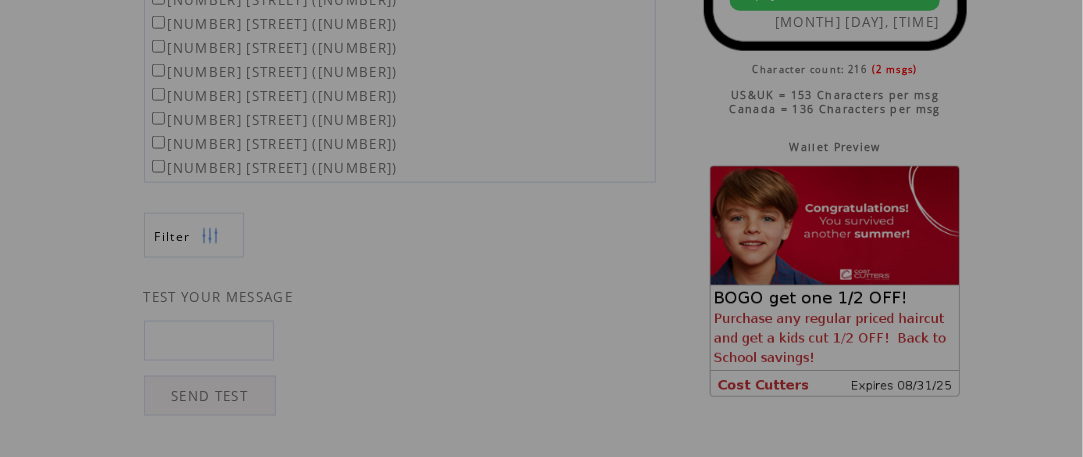click on "Your coupon scheduled successfully. You can follow the coupon under Scheduled Tasks
Go to dashboard
Back to list" at bounding box center [541, 911] 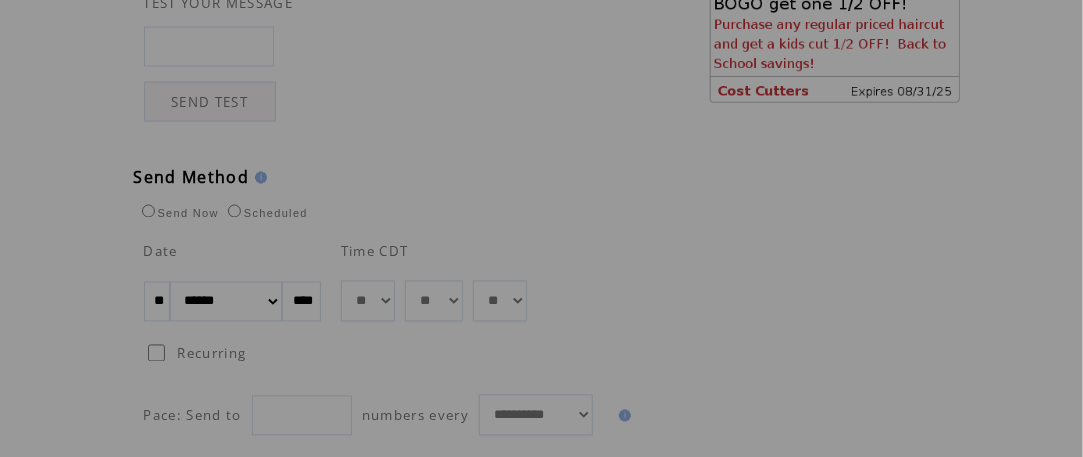 scroll, scrollTop: 1200, scrollLeft: 0, axis: vertical 